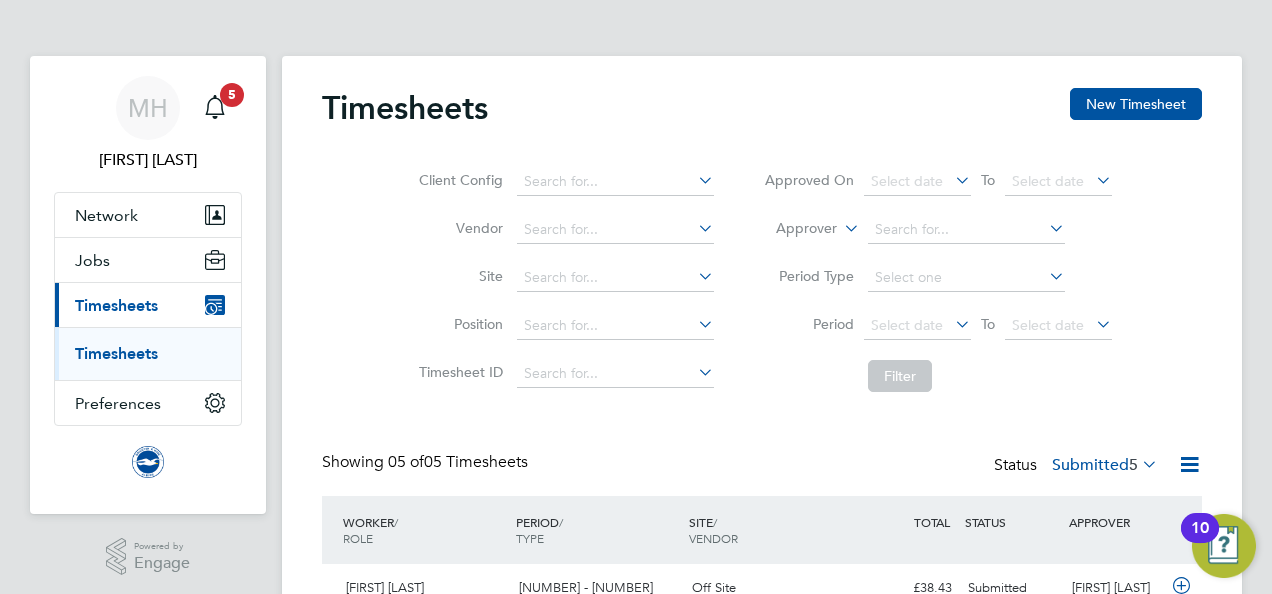 scroll, scrollTop: 0, scrollLeft: 0, axis: both 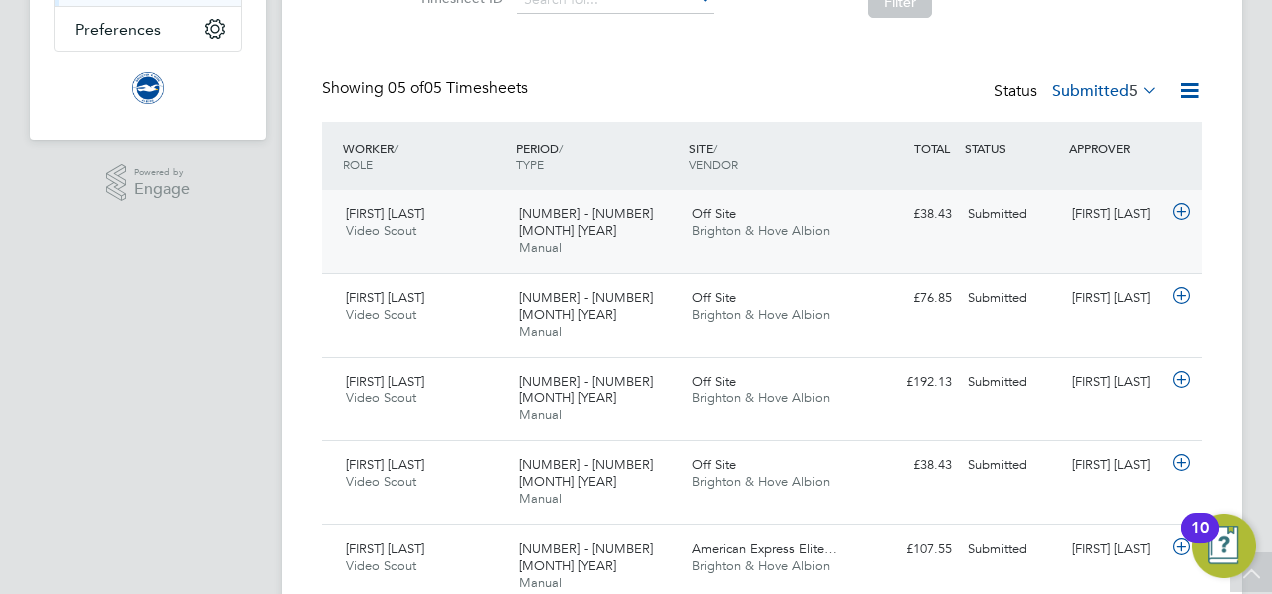 click 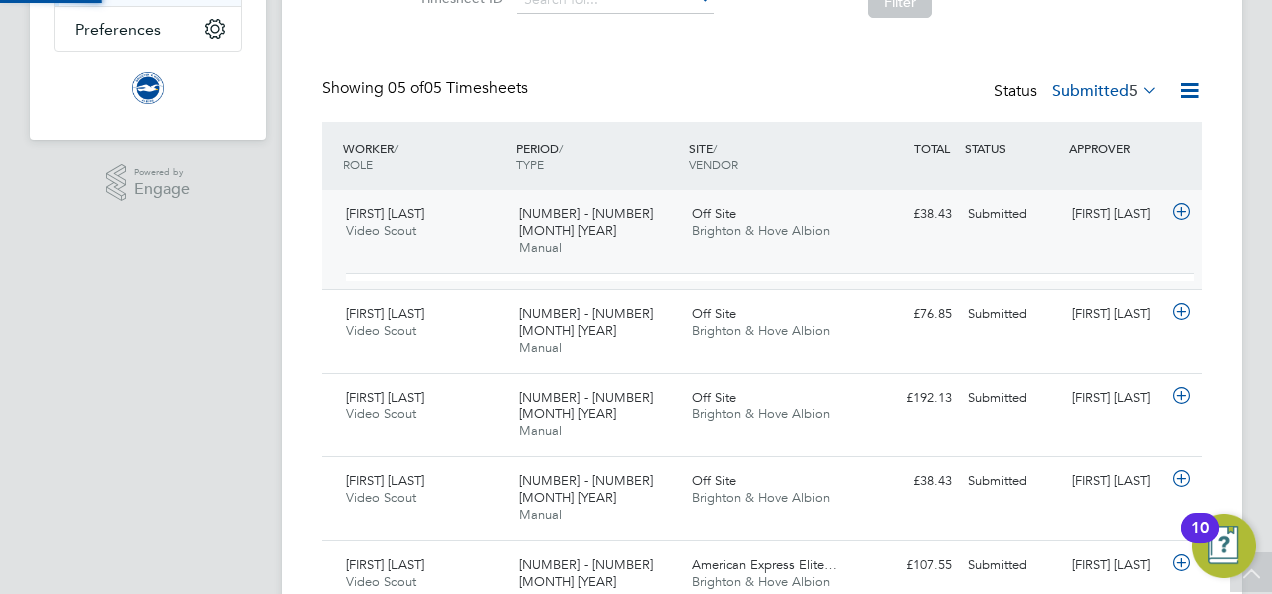 scroll, scrollTop: 10, scrollLeft: 10, axis: both 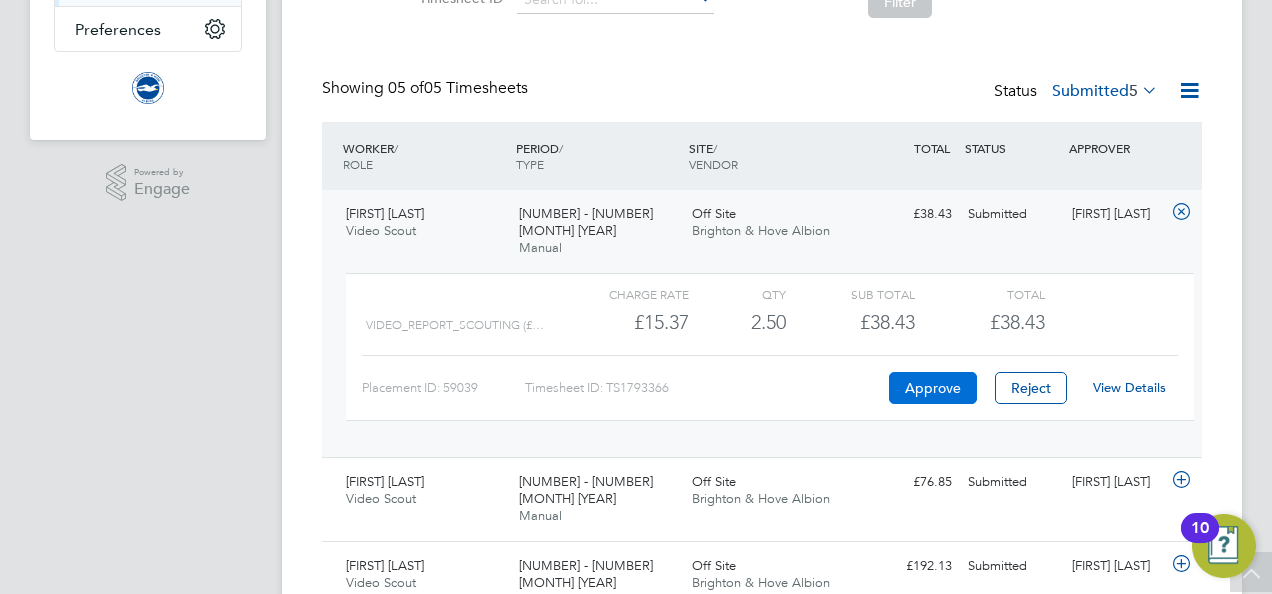 click on "Approve" 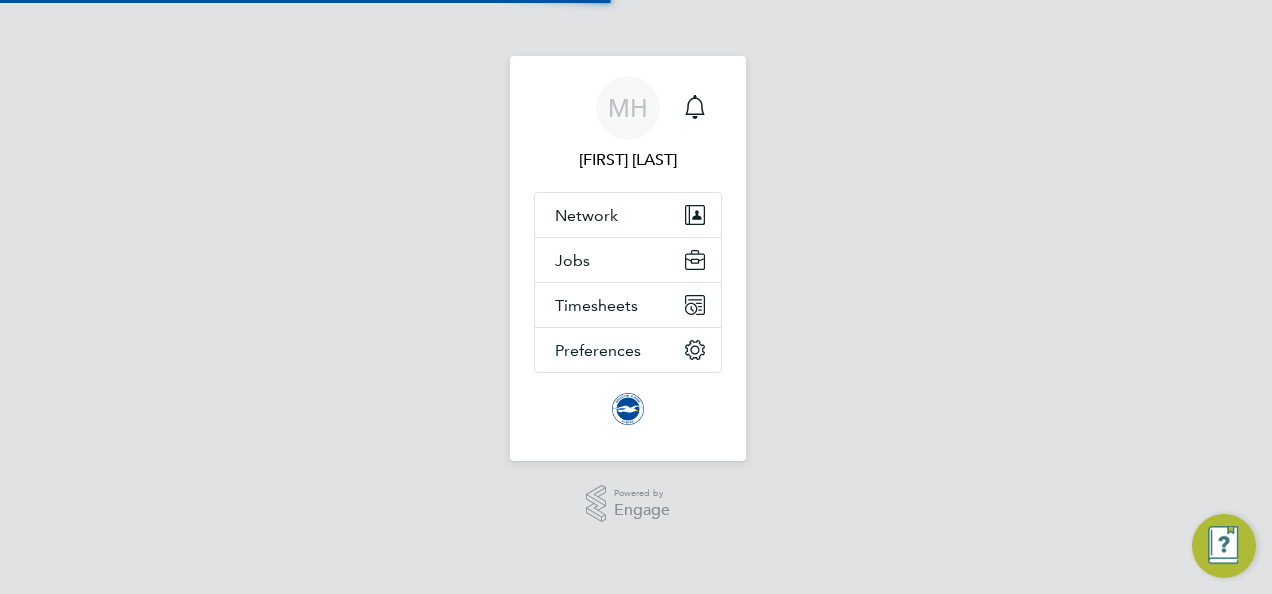 scroll, scrollTop: 0, scrollLeft: 0, axis: both 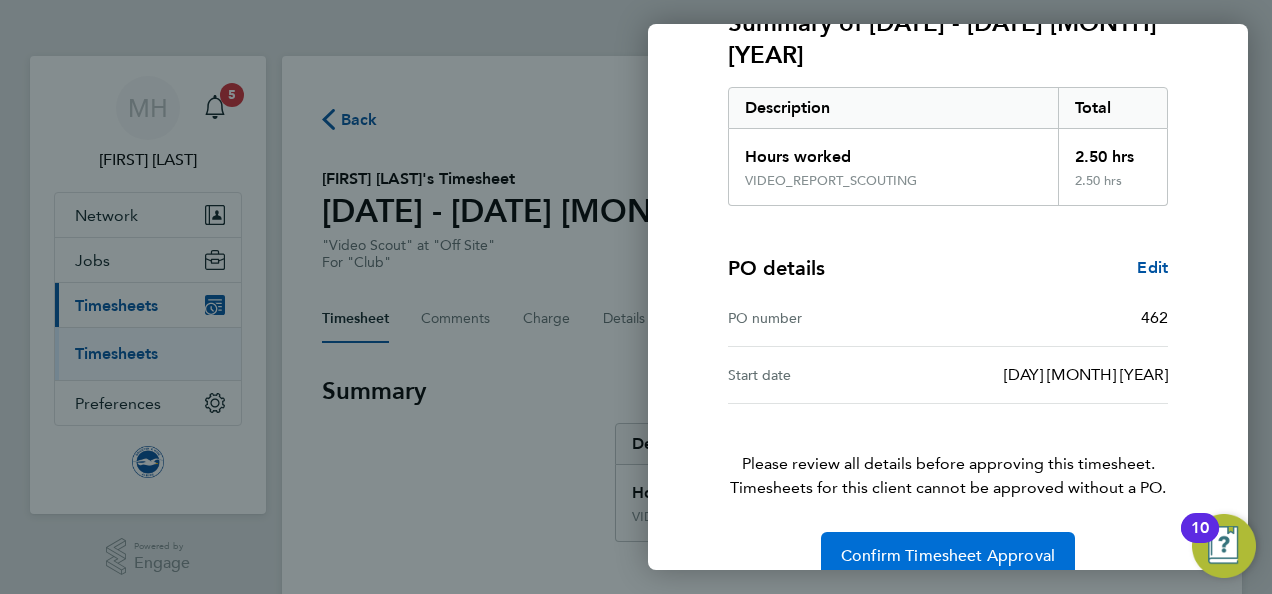 click on "Confirm Timesheet Approval" 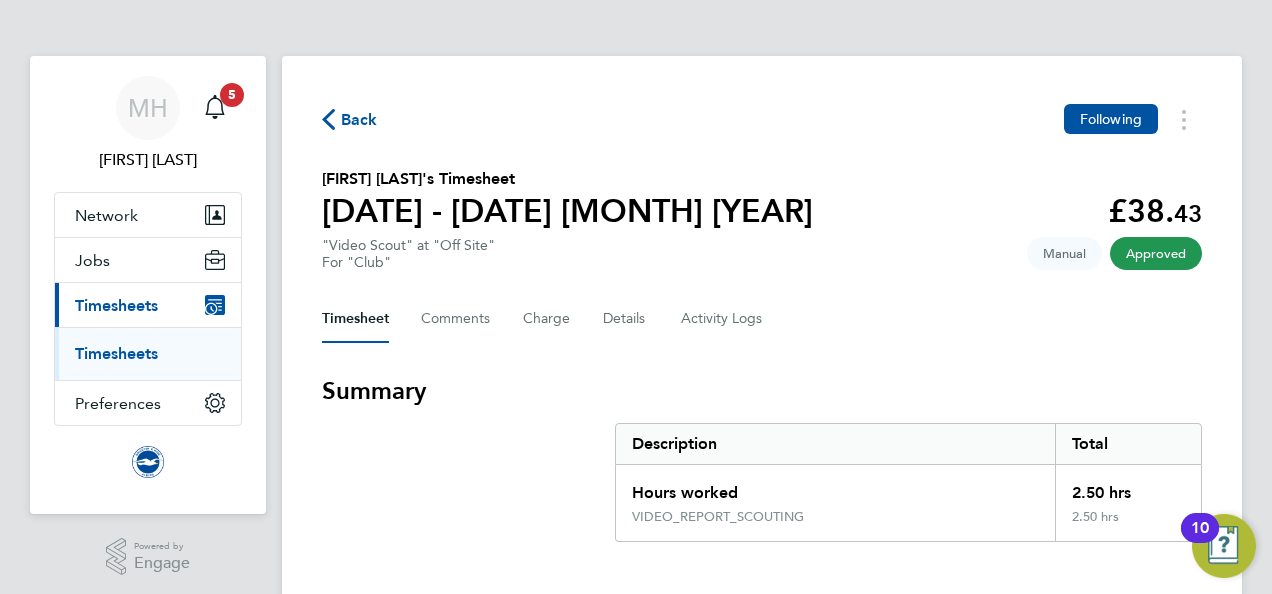 click on "Back" 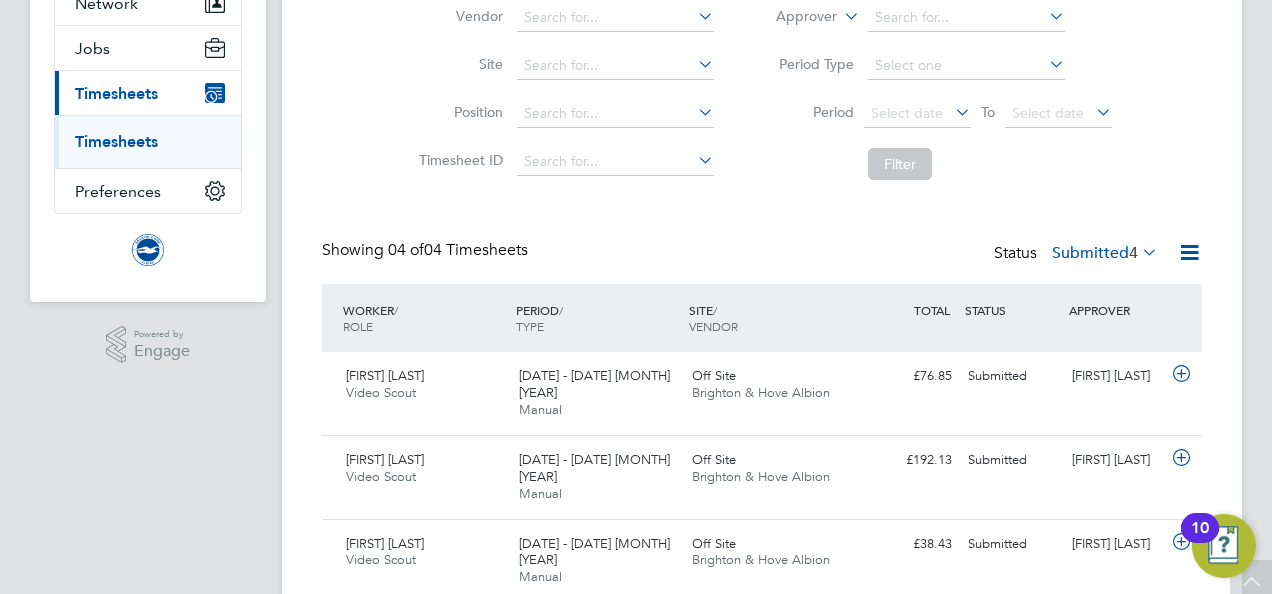 scroll, scrollTop: 212, scrollLeft: 0, axis: vertical 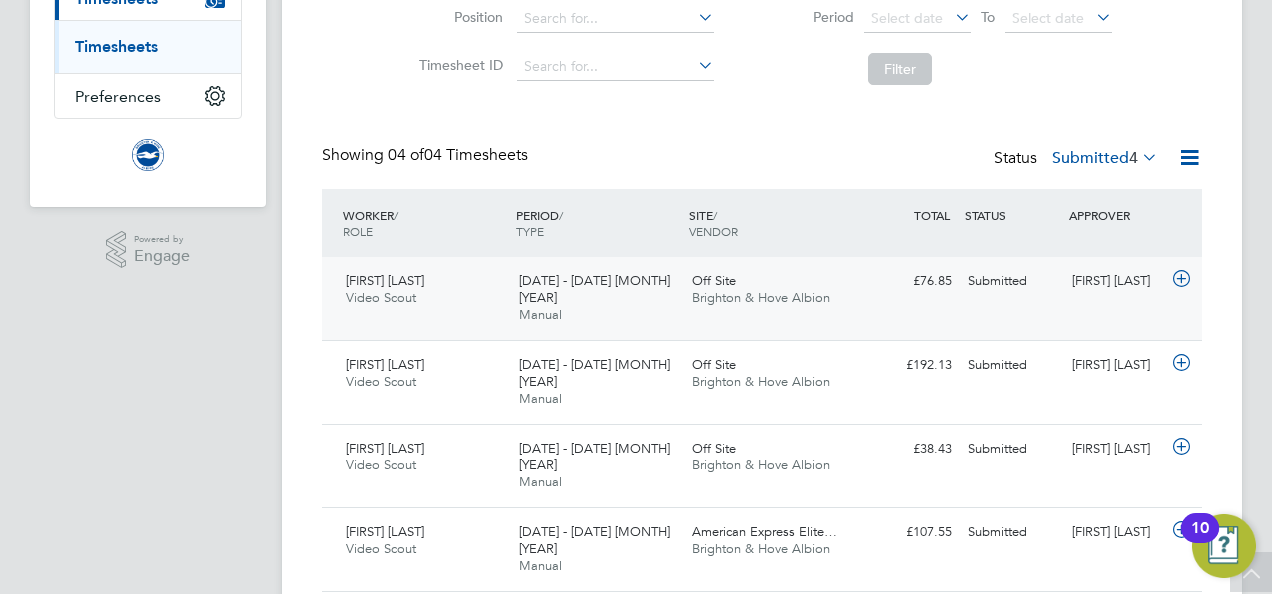 click 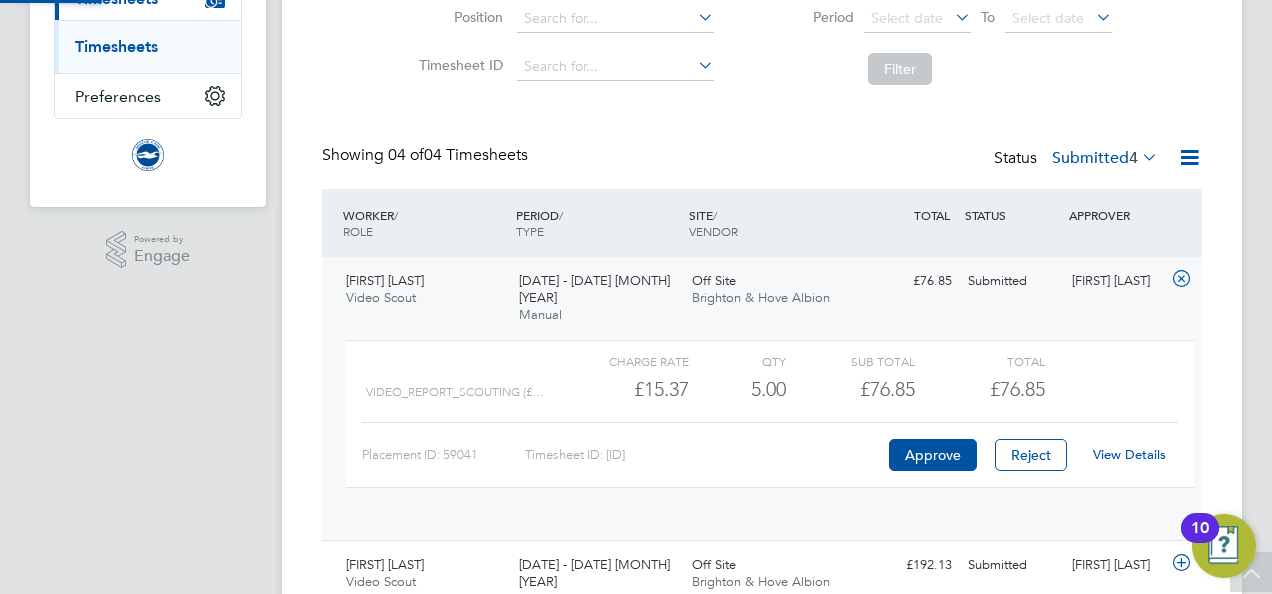 scroll, scrollTop: 10, scrollLeft: 10, axis: both 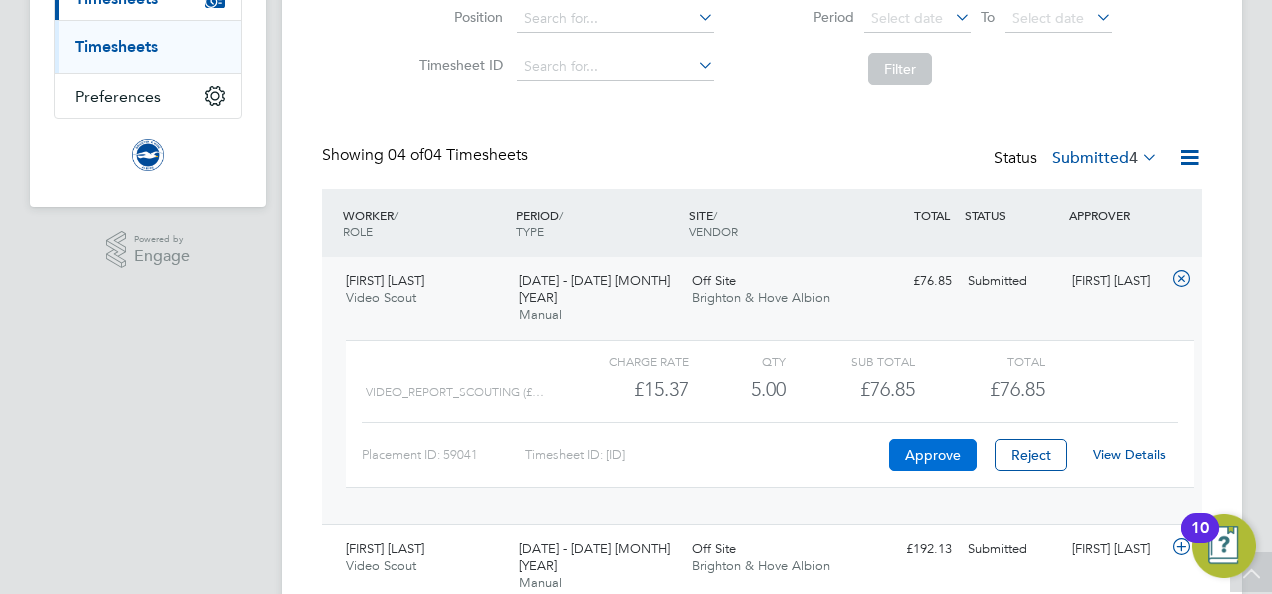 click on "Approve" 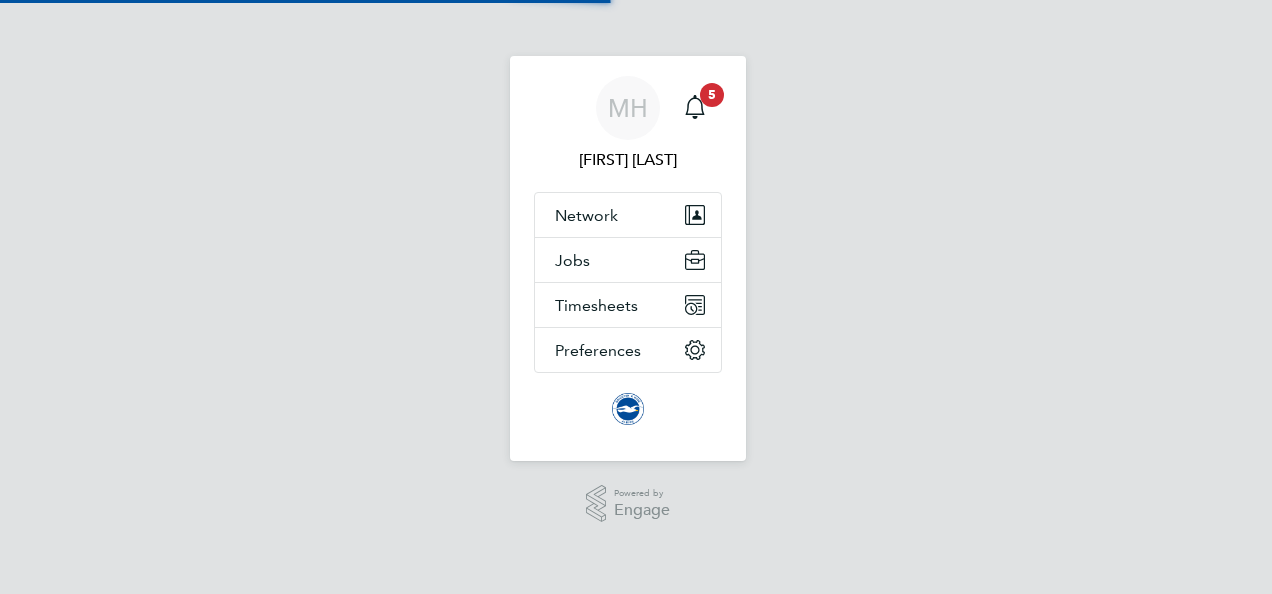 scroll, scrollTop: 0, scrollLeft: 0, axis: both 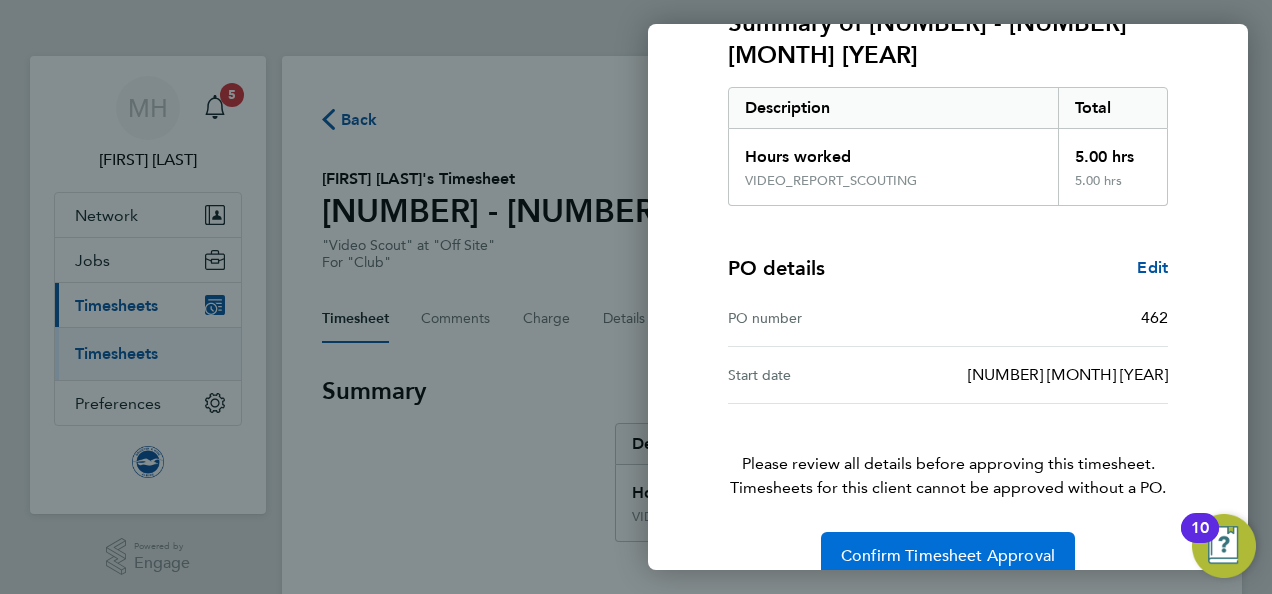 click on "Confirm Timesheet Approval" 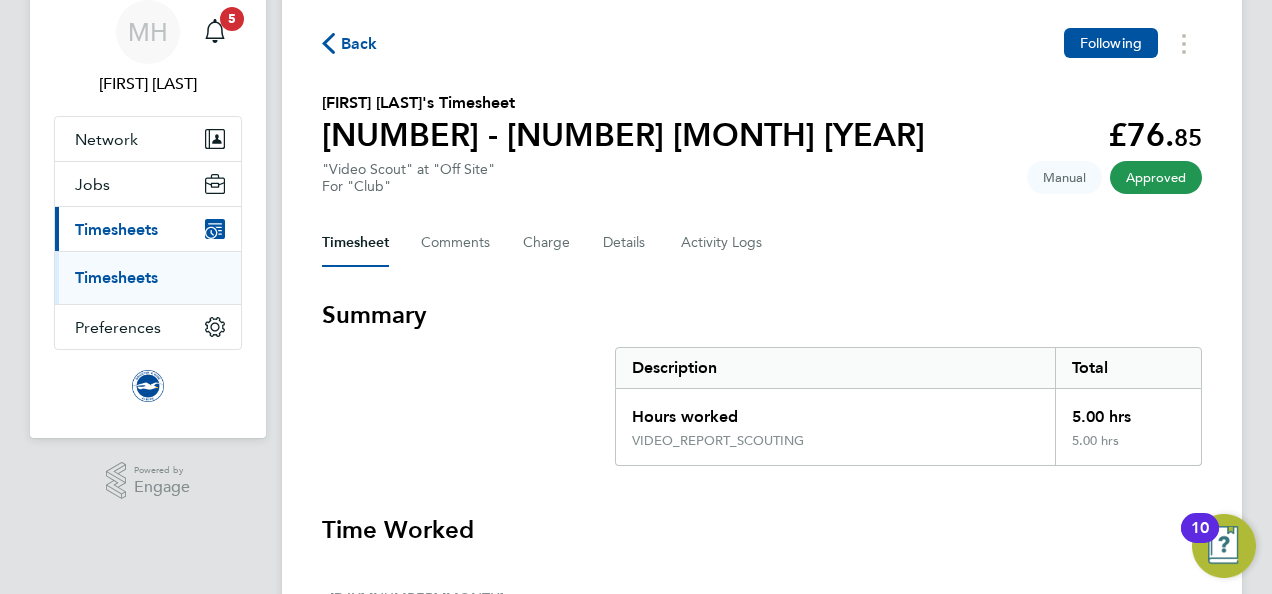 scroll, scrollTop: 0, scrollLeft: 0, axis: both 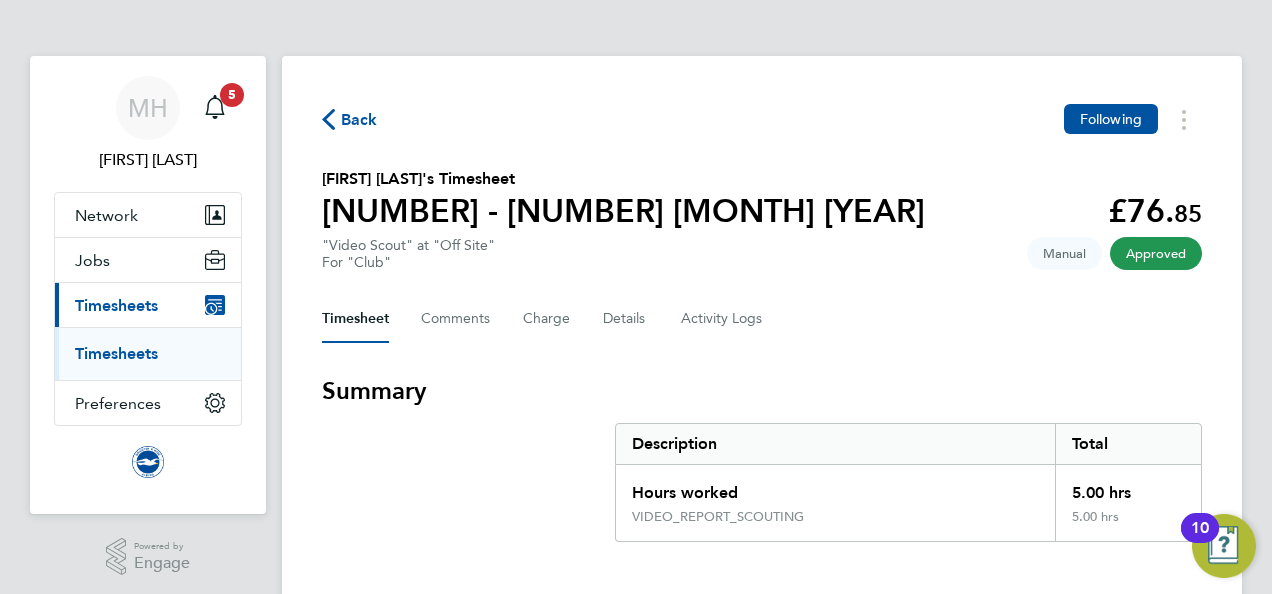 click on "Back" 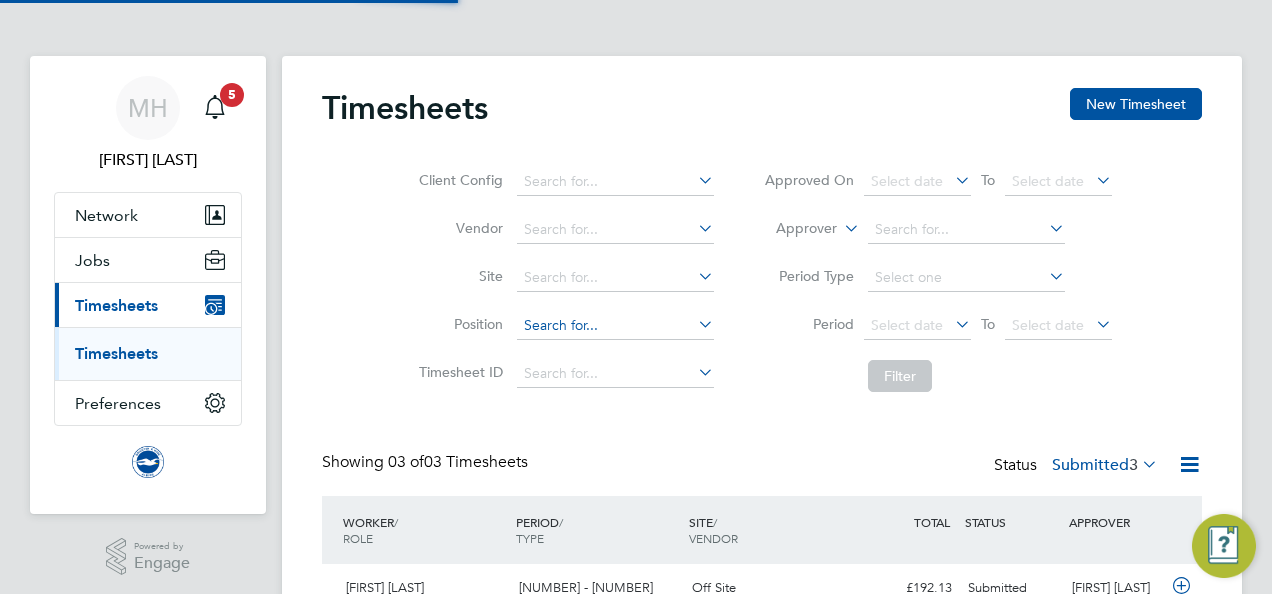 scroll, scrollTop: 10, scrollLeft: 10, axis: both 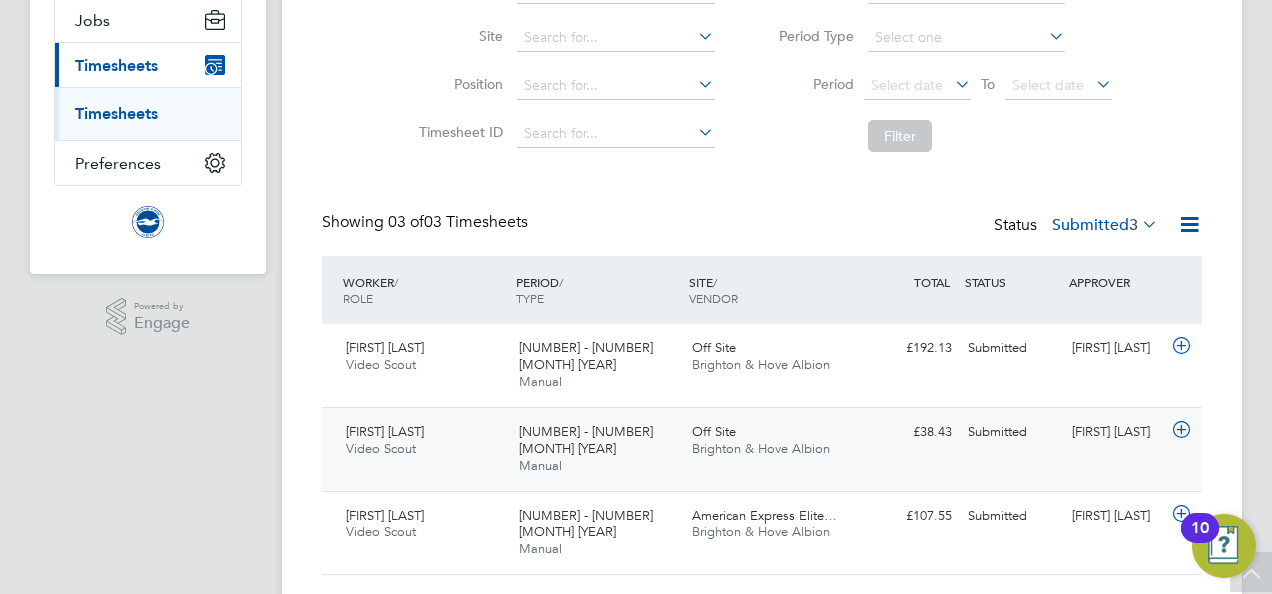 click 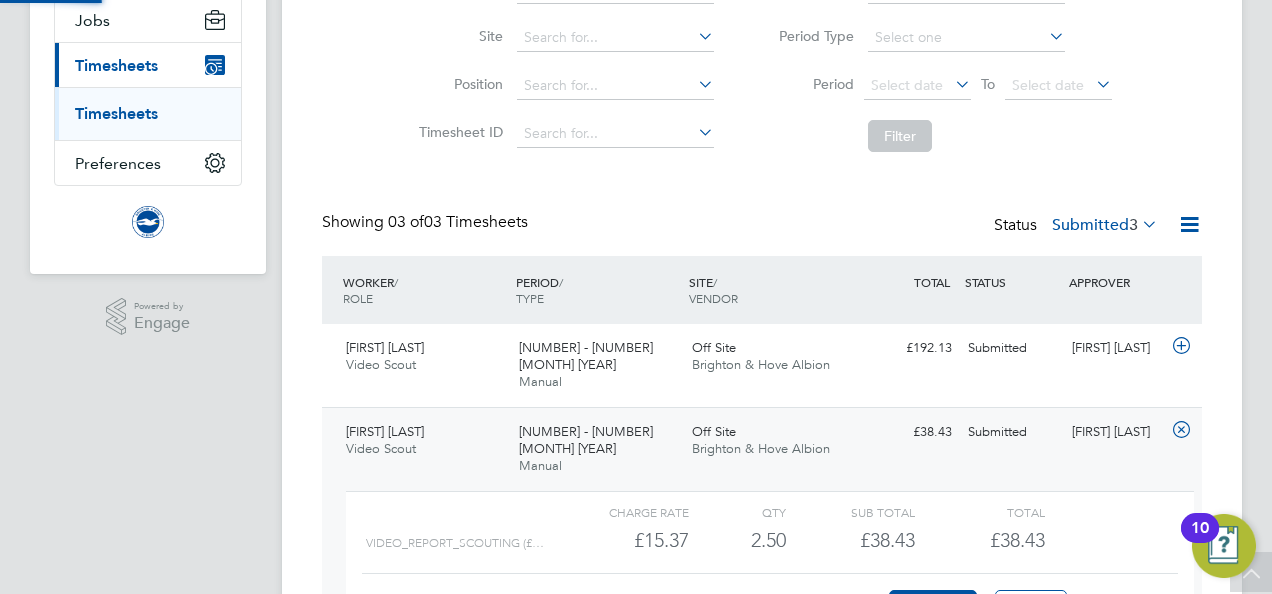 scroll, scrollTop: 10, scrollLeft: 10, axis: both 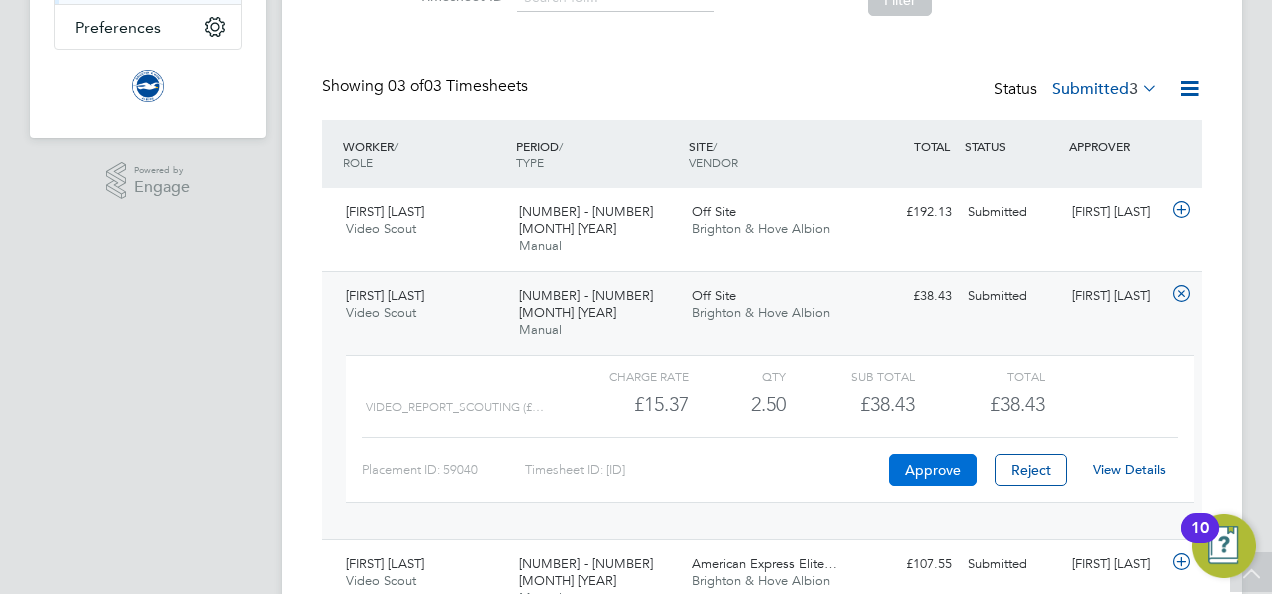 click on "Approve" 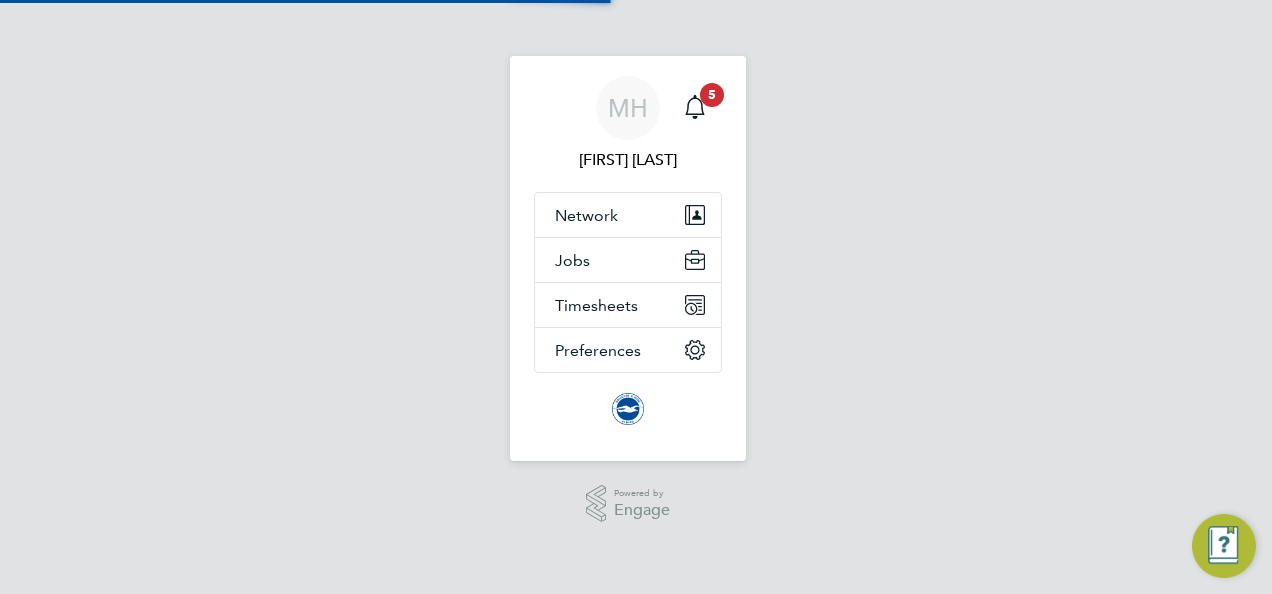 scroll, scrollTop: 0, scrollLeft: 0, axis: both 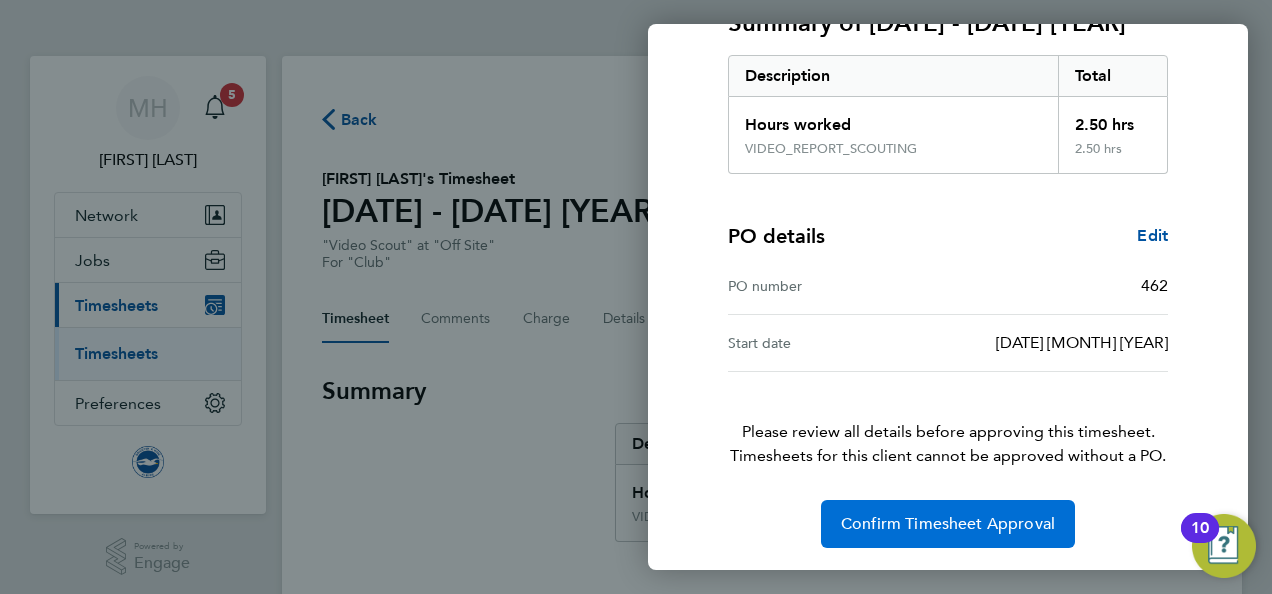 click on "Confirm Timesheet Approval" 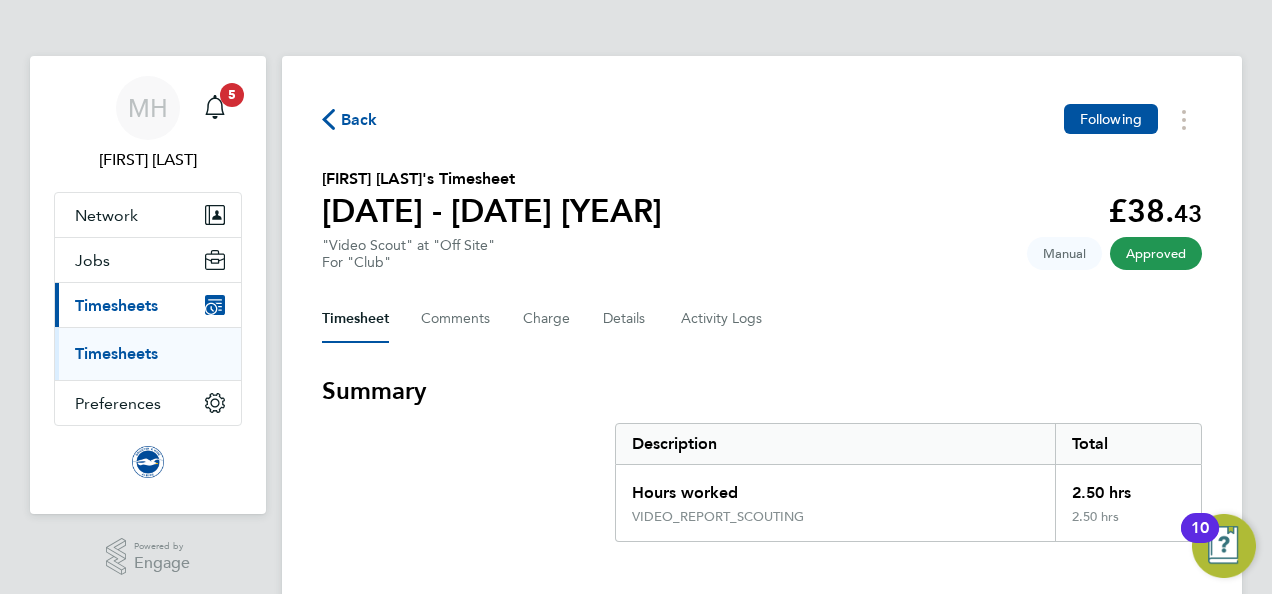 click on "Back" 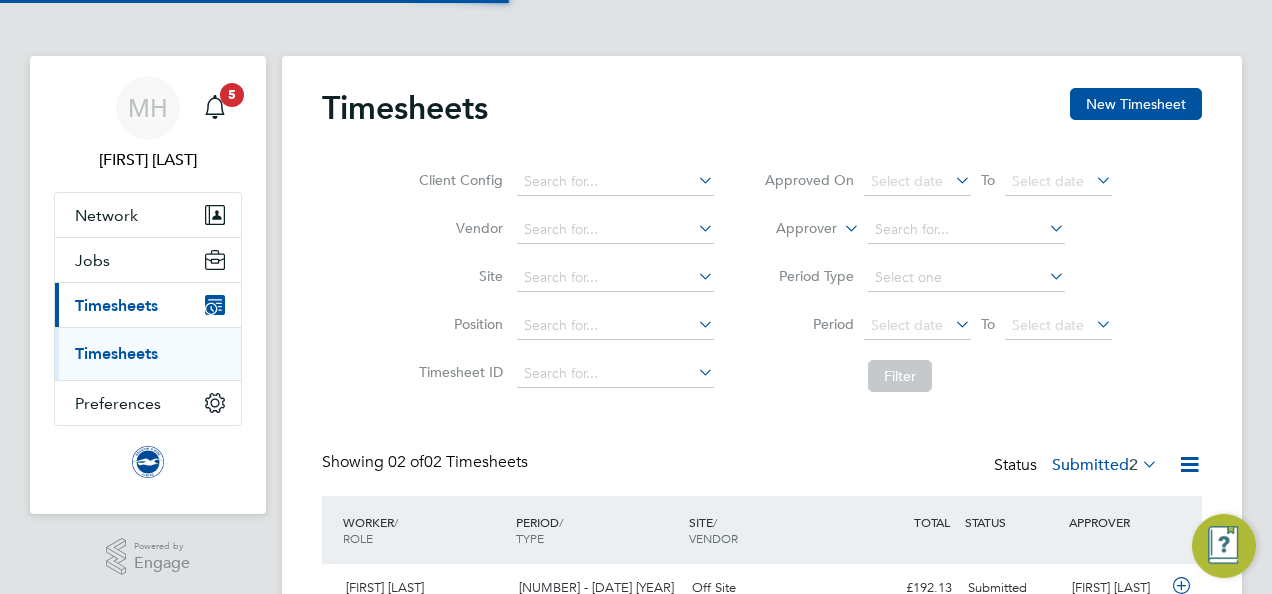 scroll, scrollTop: 10, scrollLeft: 10, axis: both 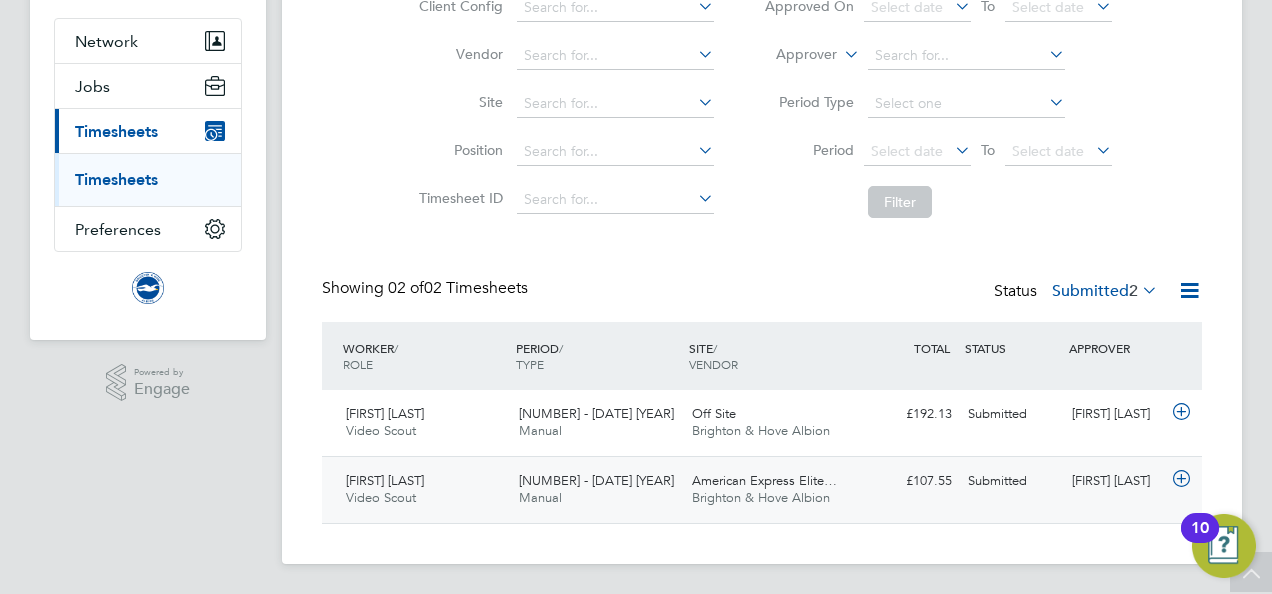 click 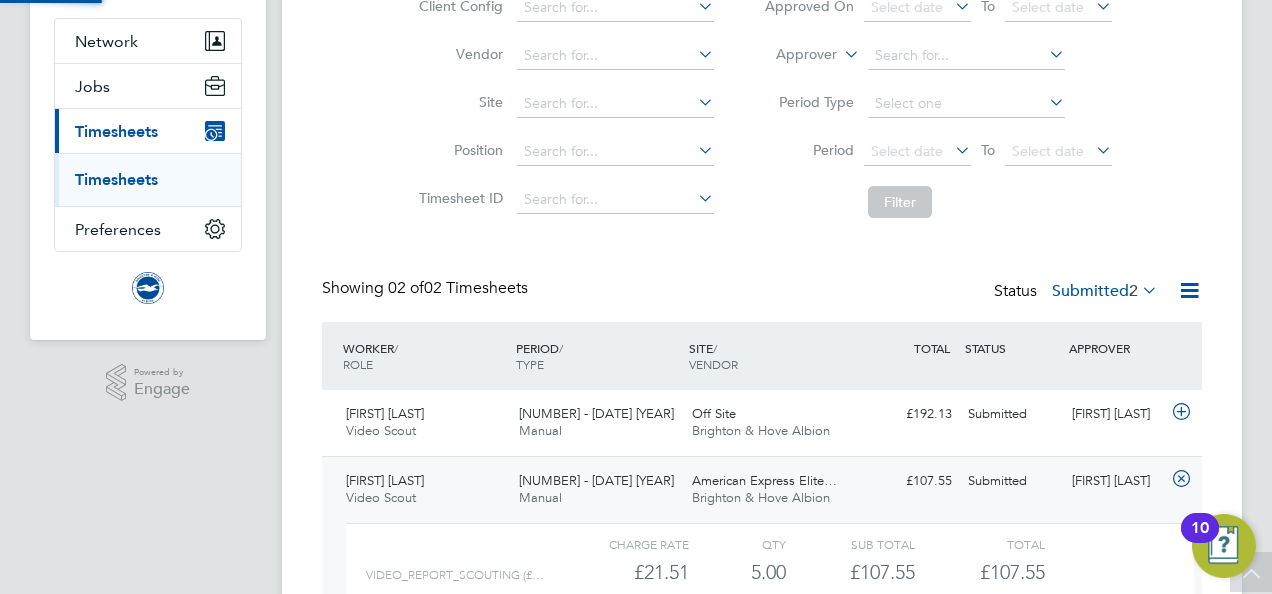 scroll, scrollTop: 10, scrollLeft: 10, axis: both 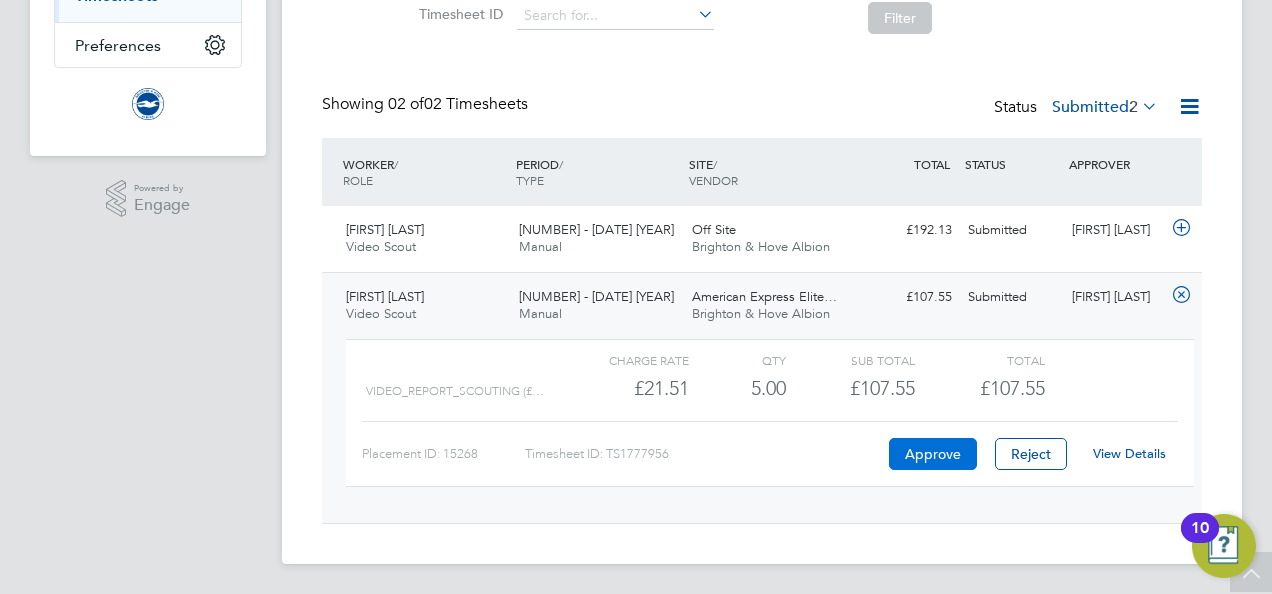click on "Approve" 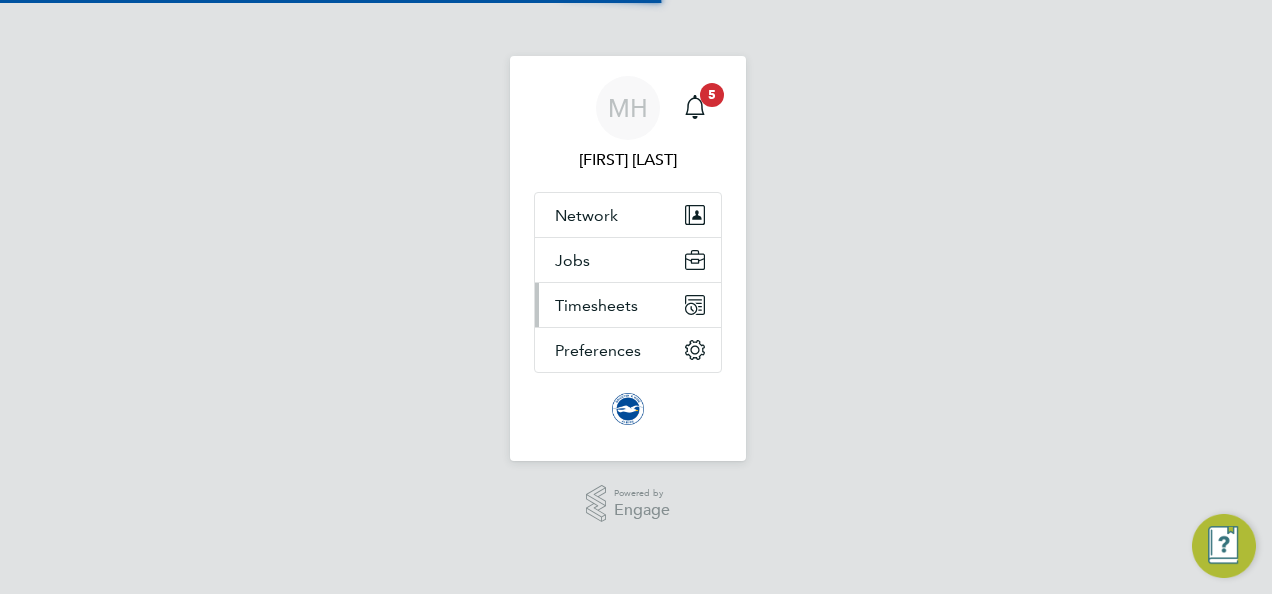 scroll, scrollTop: 0, scrollLeft: 0, axis: both 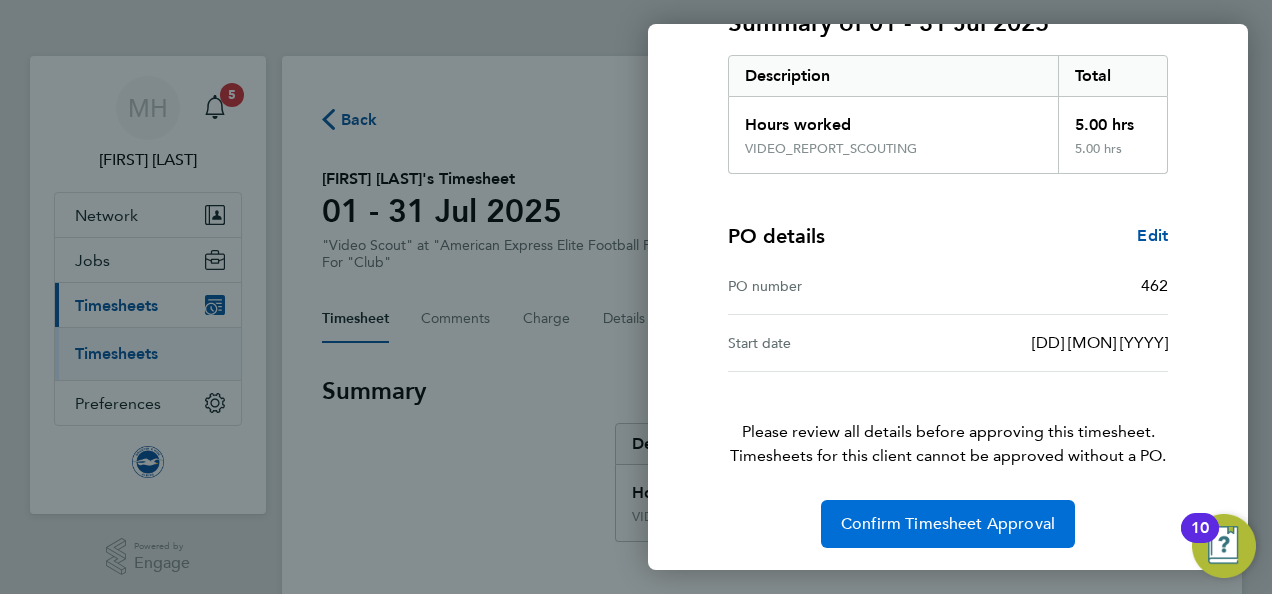 click on "Confirm Timesheet Approval" 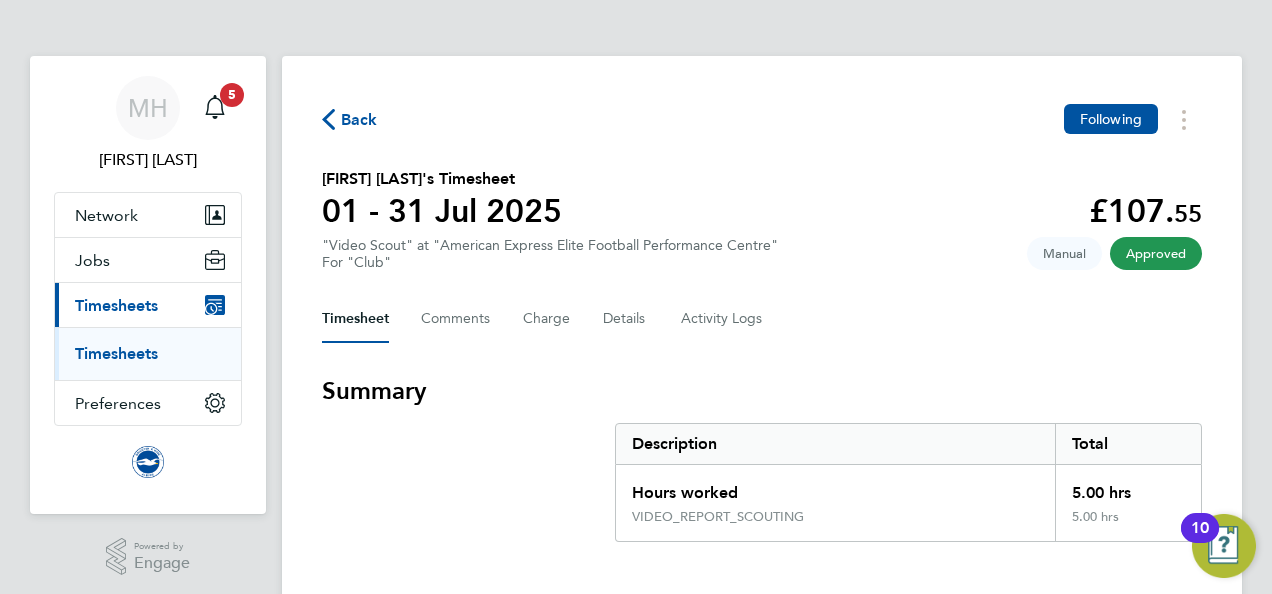 click 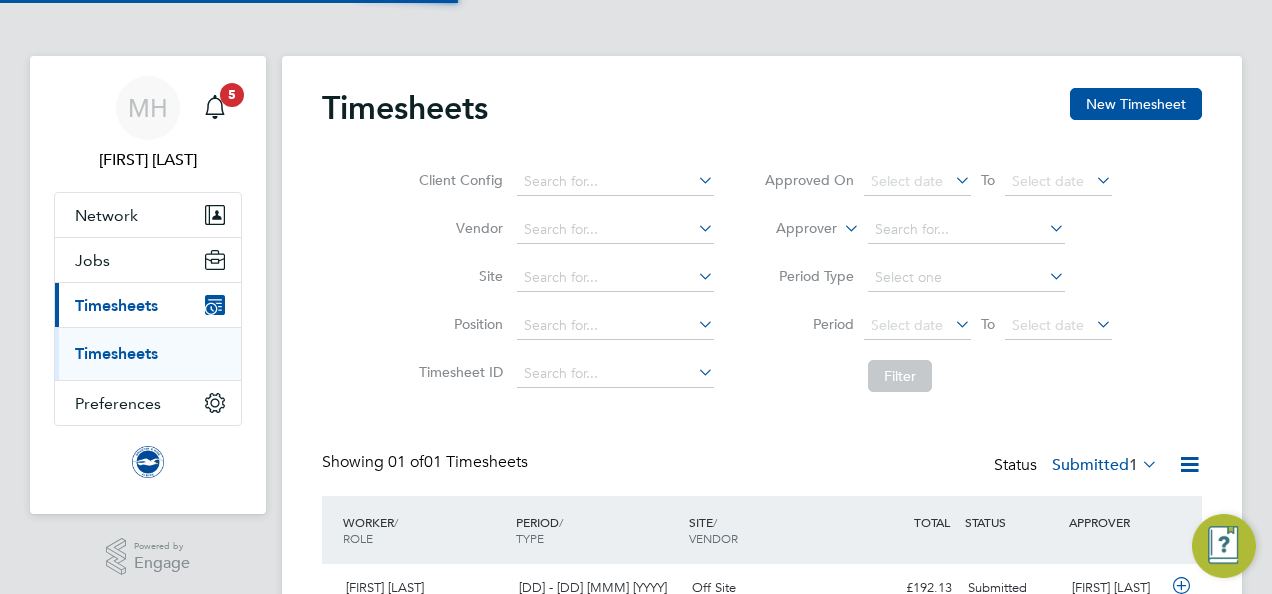 scroll, scrollTop: 10, scrollLeft: 10, axis: both 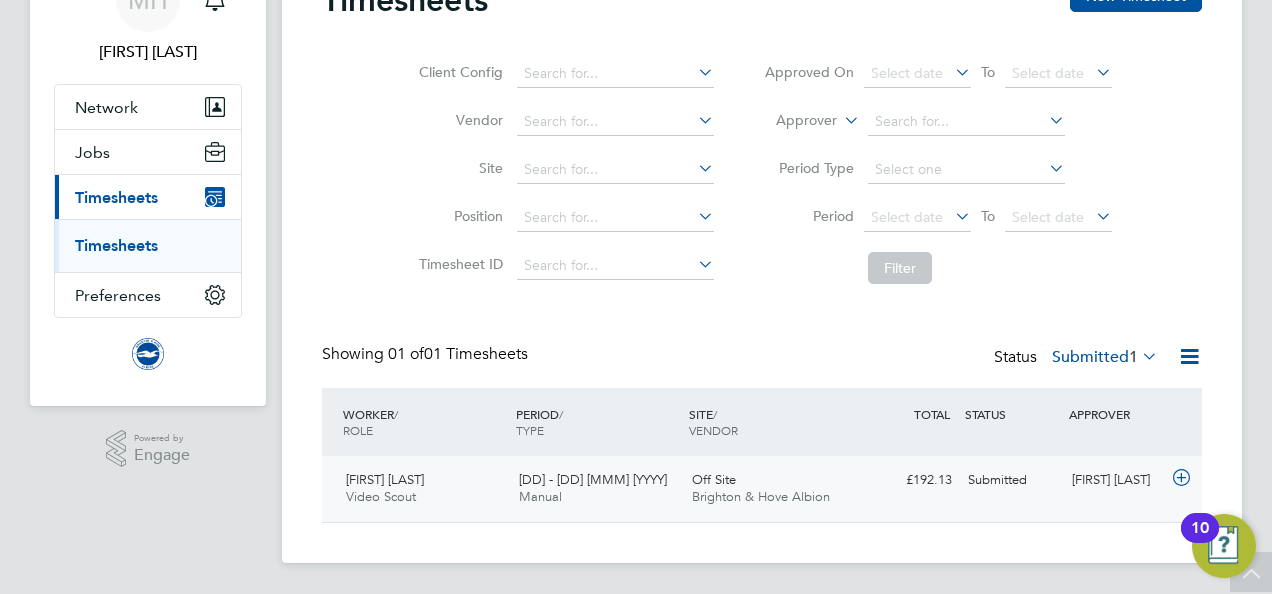 click 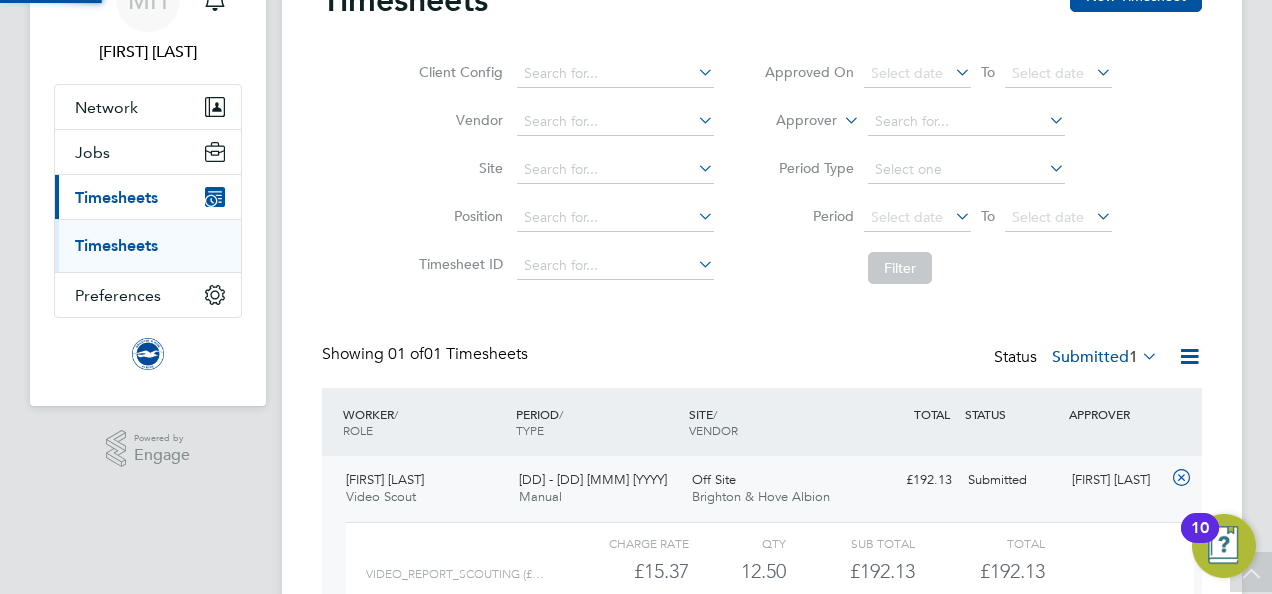 scroll, scrollTop: 10, scrollLeft: 10, axis: both 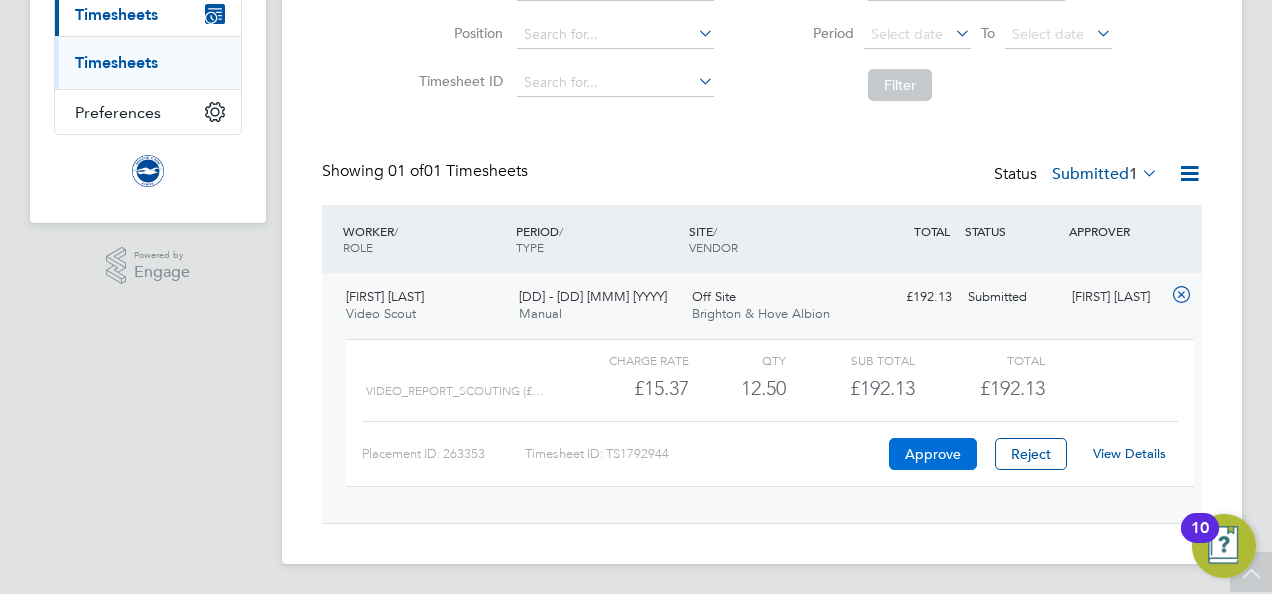 click on "Approve" 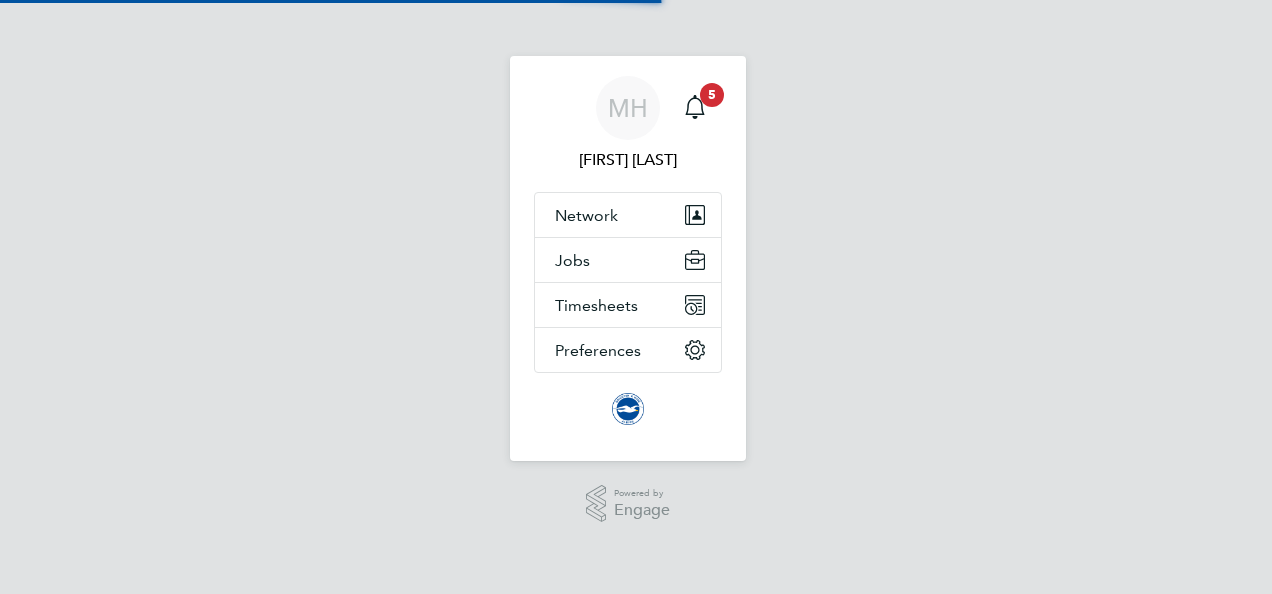scroll, scrollTop: 0, scrollLeft: 0, axis: both 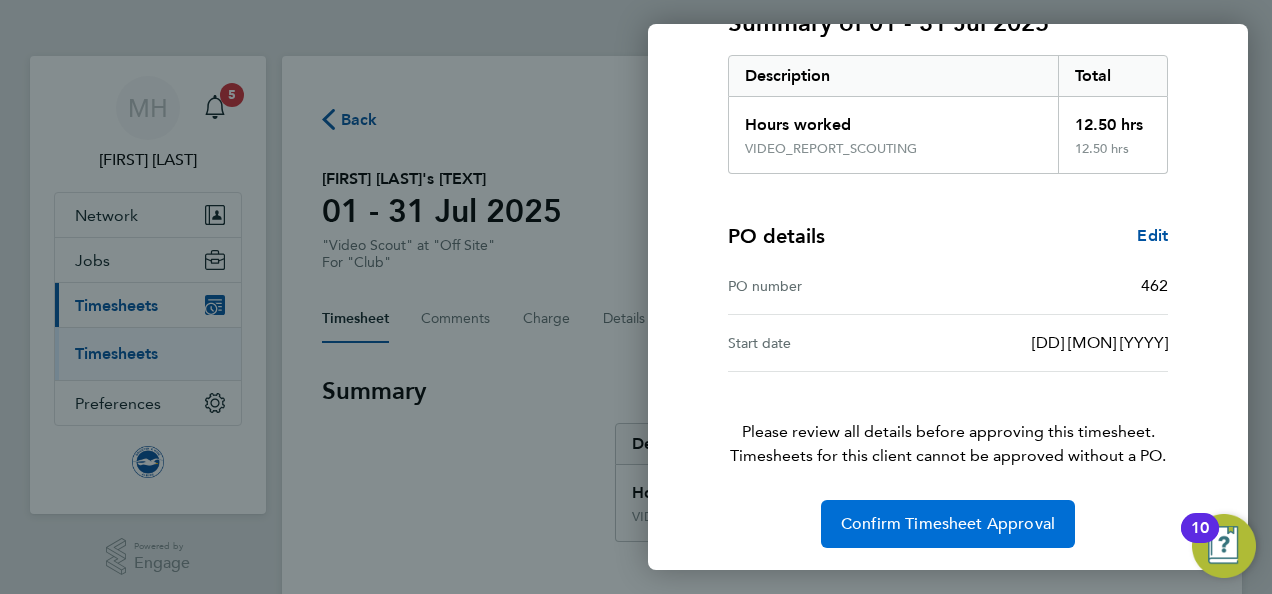click on "Confirm Timesheet Approval" 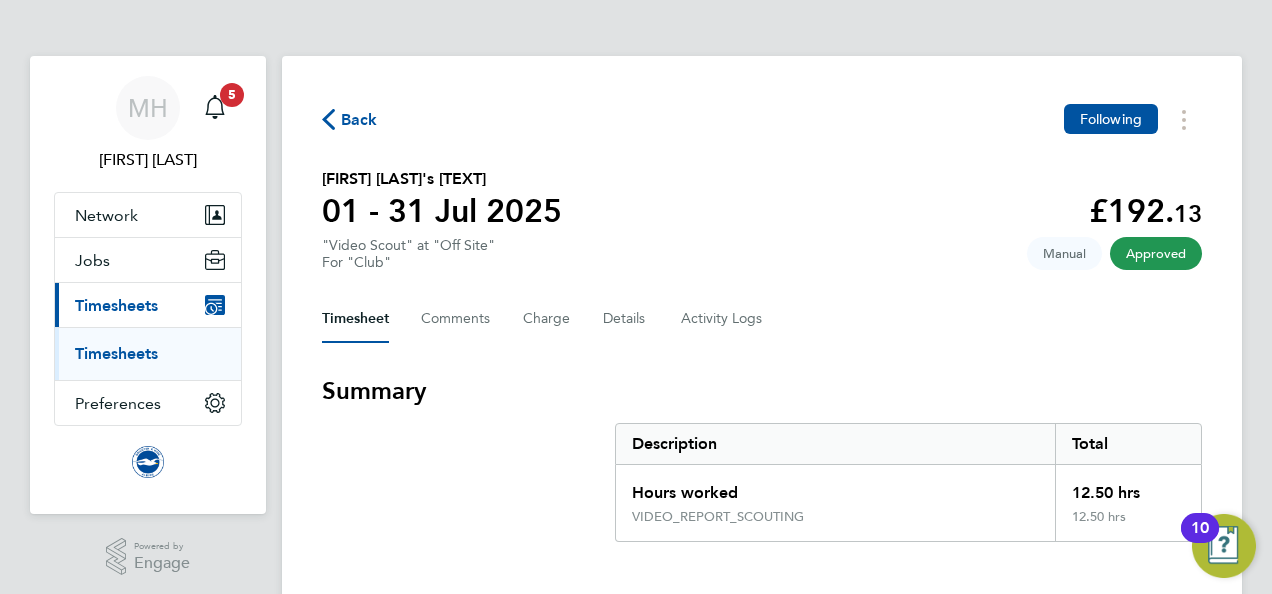 click on "Back" 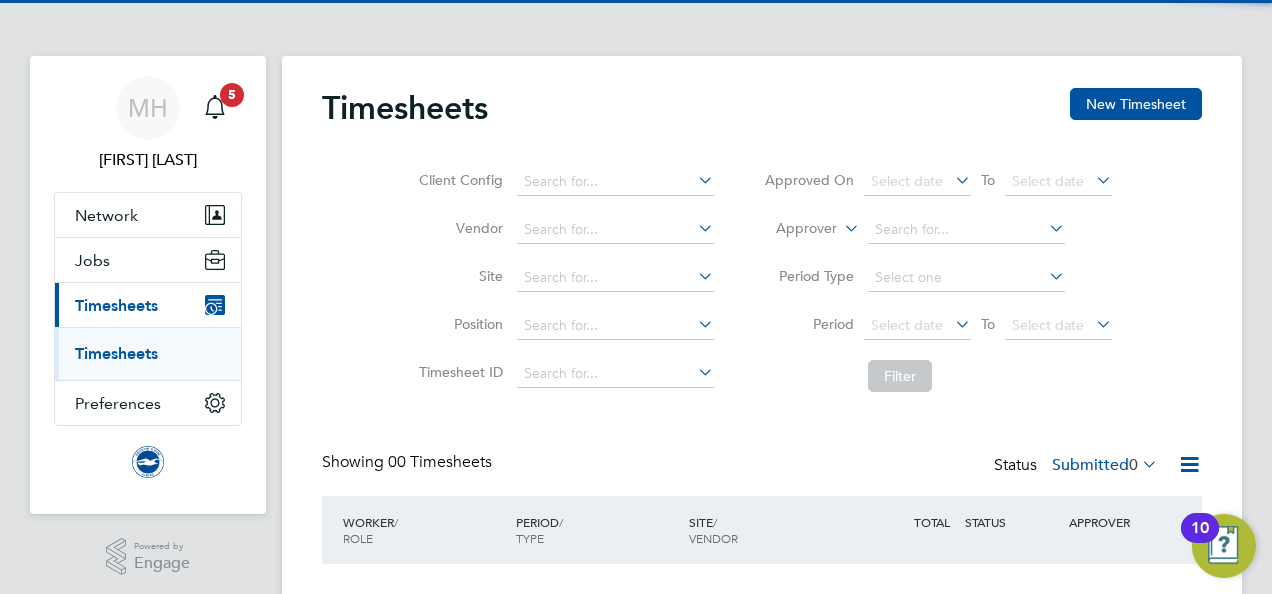 scroll, scrollTop: 134, scrollLeft: 0, axis: vertical 